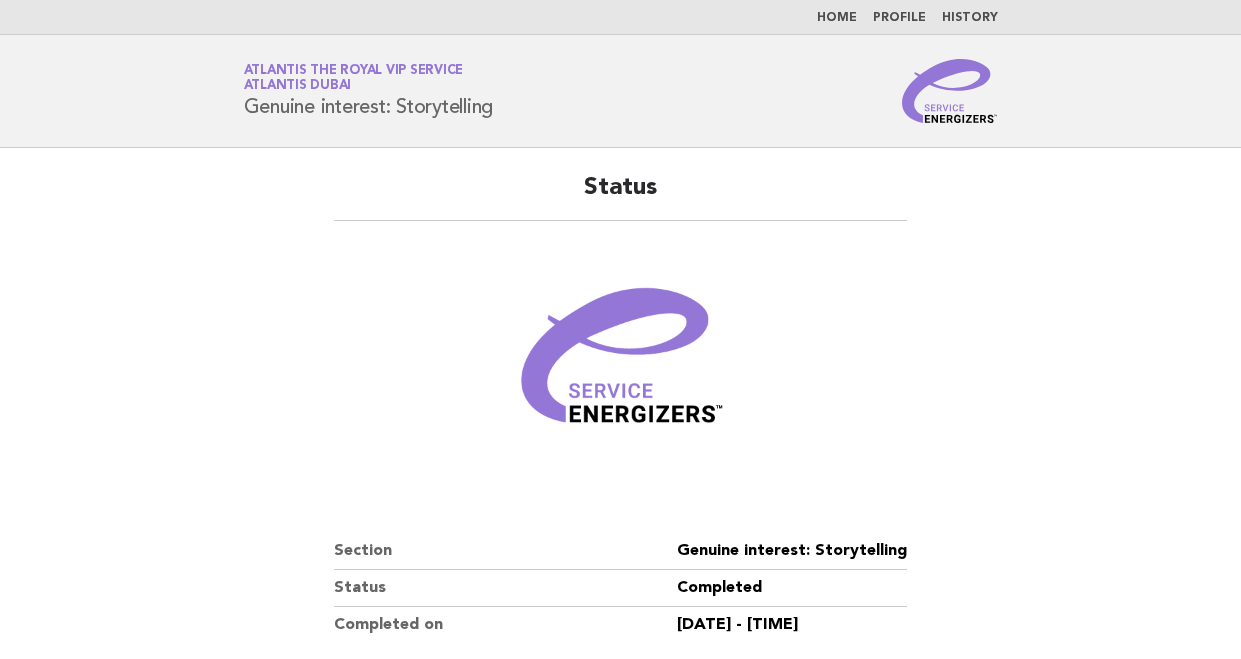 scroll, scrollTop: 0, scrollLeft: 0, axis: both 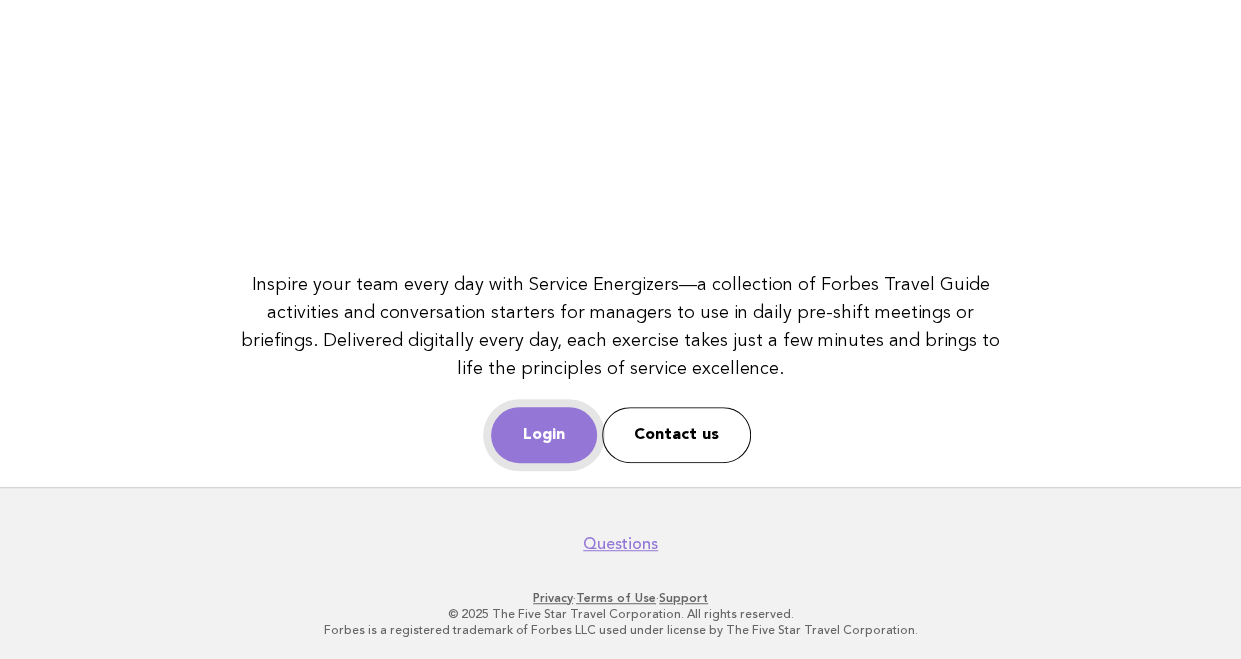 click on "Login" at bounding box center (544, 435) 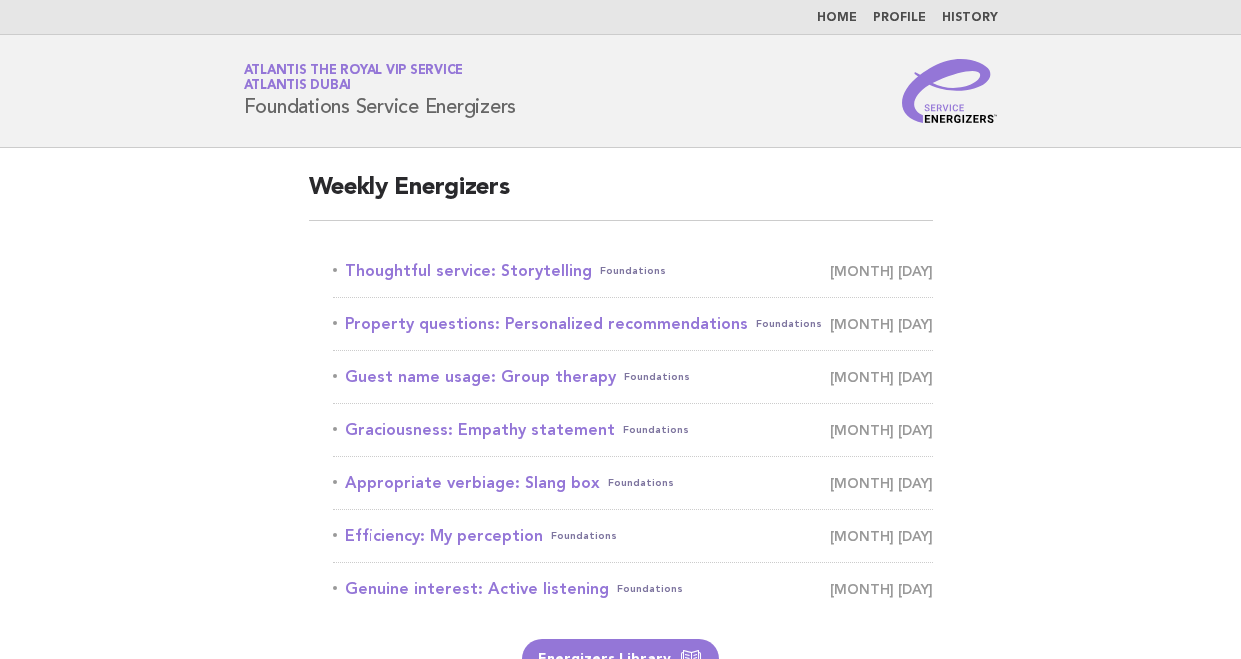 scroll, scrollTop: 0, scrollLeft: 0, axis: both 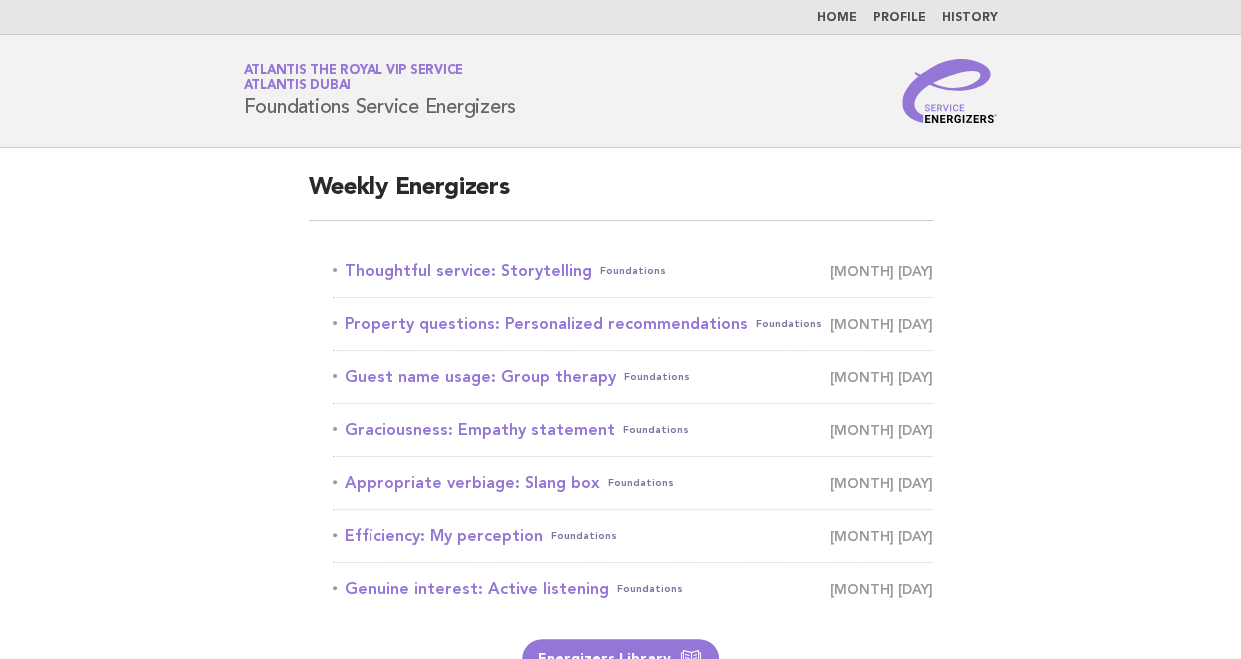 click on "Weekly Energizers
Thoughtful service: Storytelling  Foundations
August 3
Property questions: Personalized recommendations  Foundations
August 4
Guest name usage: Group therapy  Foundations
August 5
Graciousness: Empathy statement  Foundations
August 6
Appropriate verbiage: Slang box  Foundations" at bounding box center [620, 425] 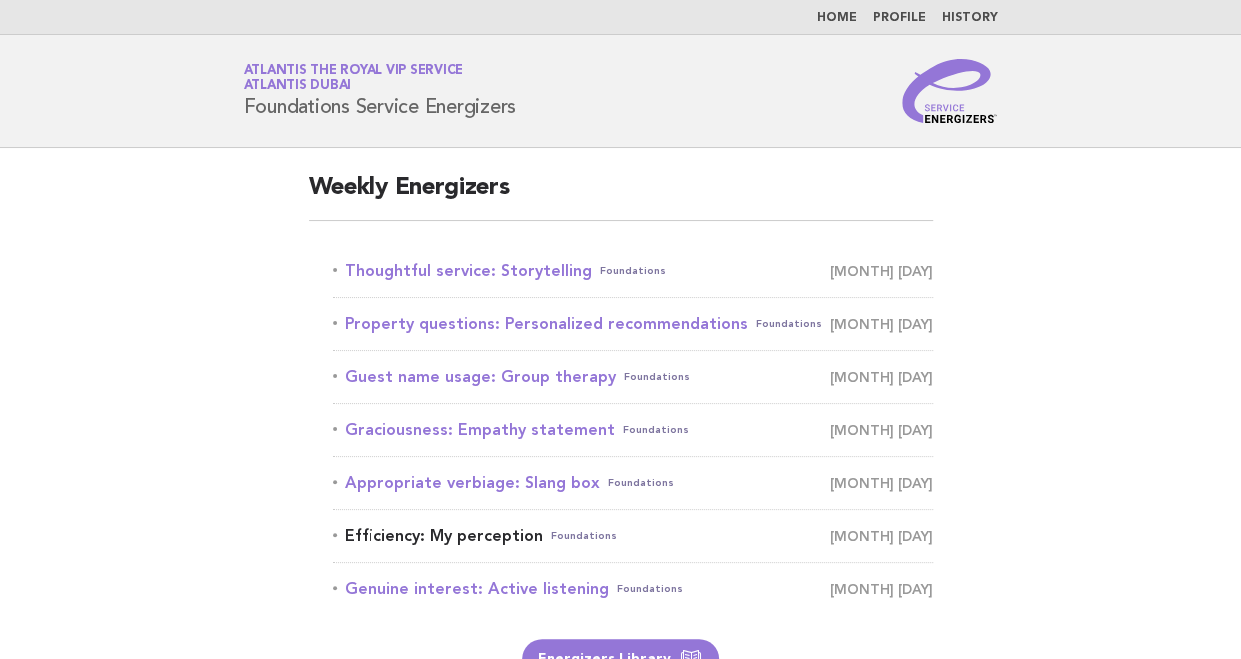 scroll, scrollTop: 219, scrollLeft: 0, axis: vertical 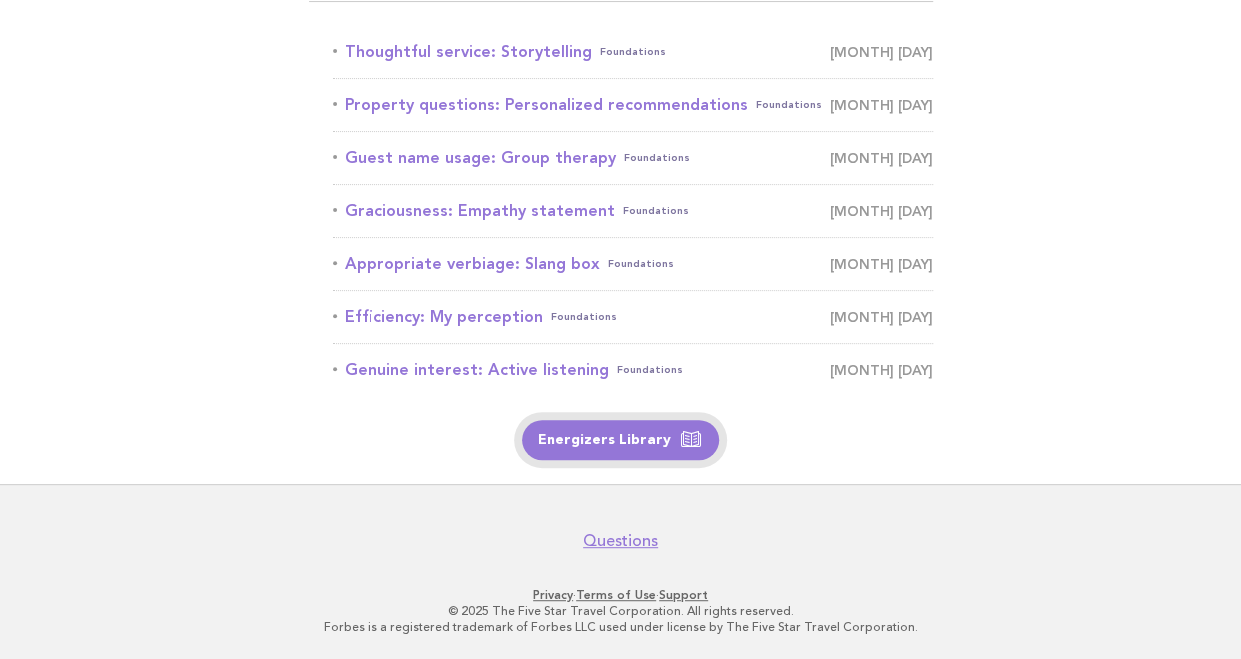 click on "Energizers Library" at bounding box center (620, 440) 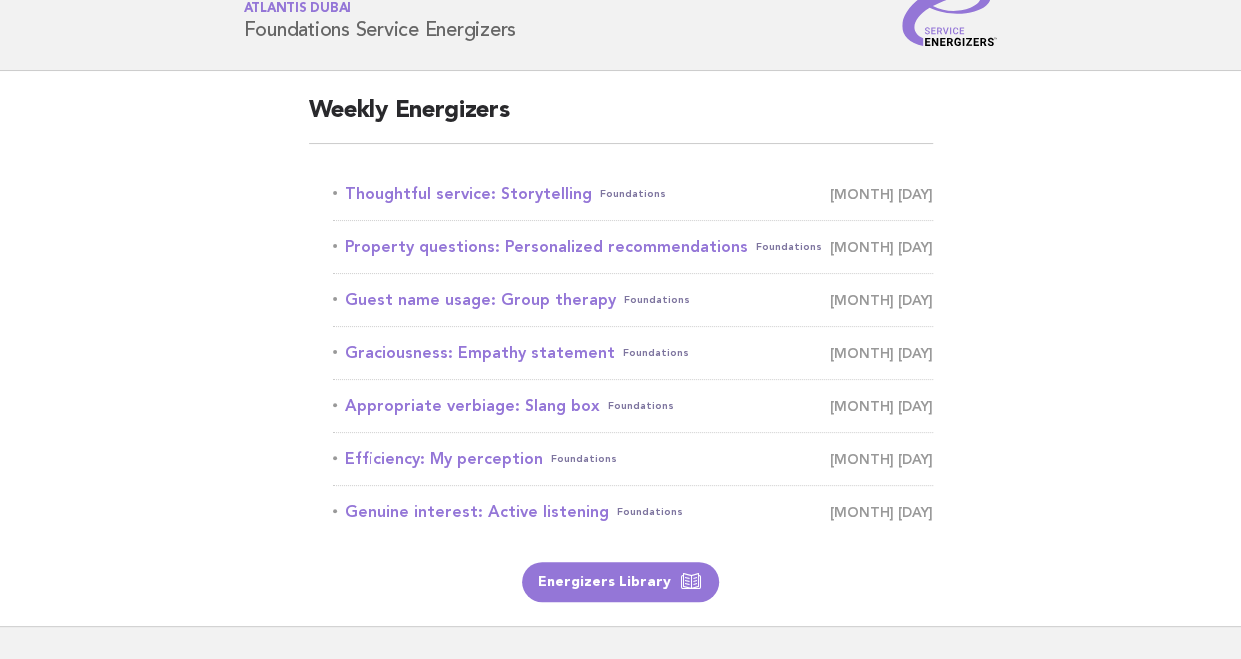 scroll, scrollTop: 0, scrollLeft: 0, axis: both 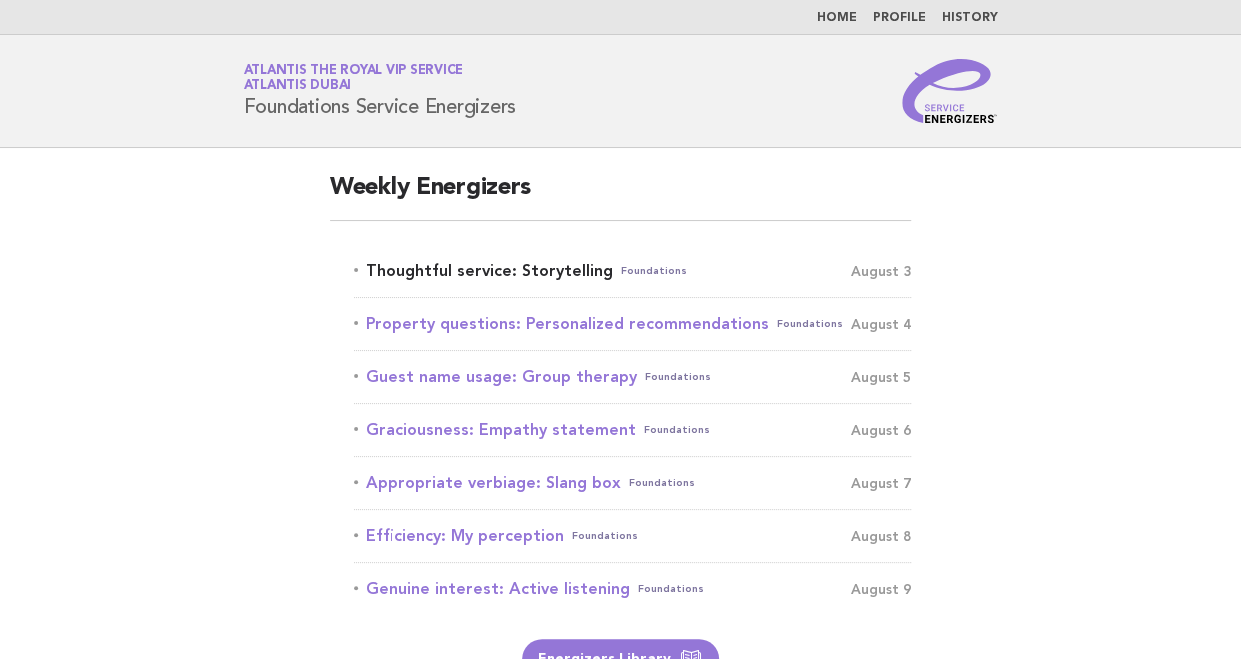 click on "Thoughtful service: Storytelling  Foundations
August 3" at bounding box center [632, 271] 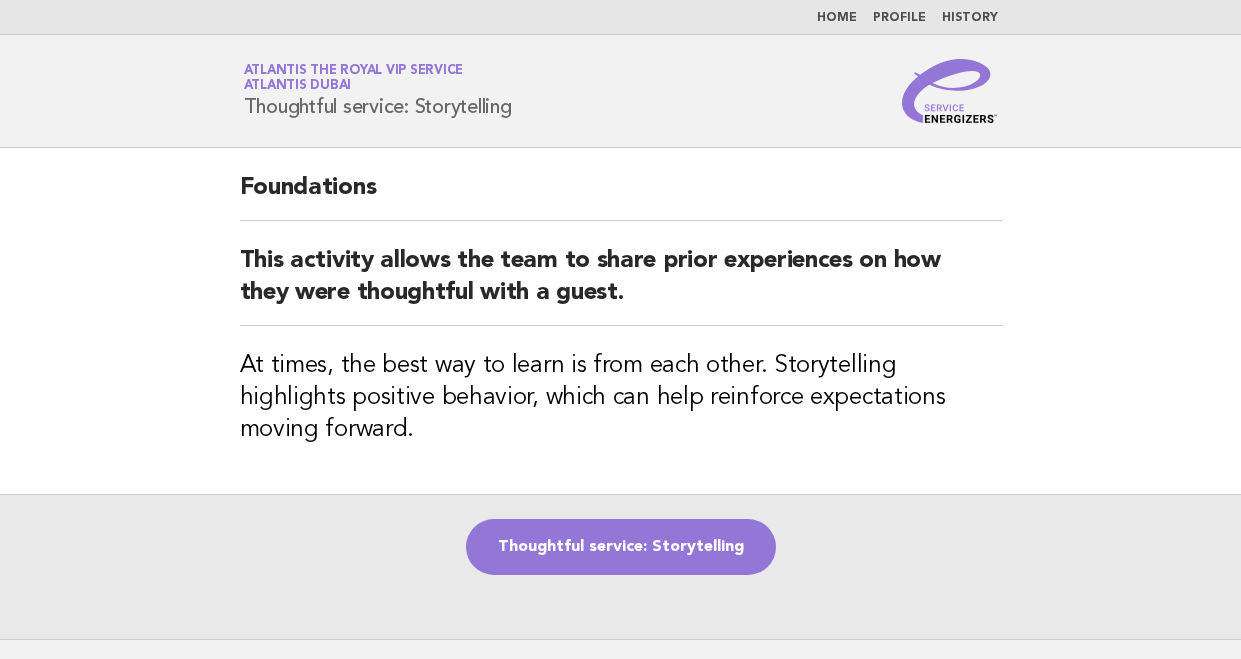 scroll, scrollTop: 0, scrollLeft: 0, axis: both 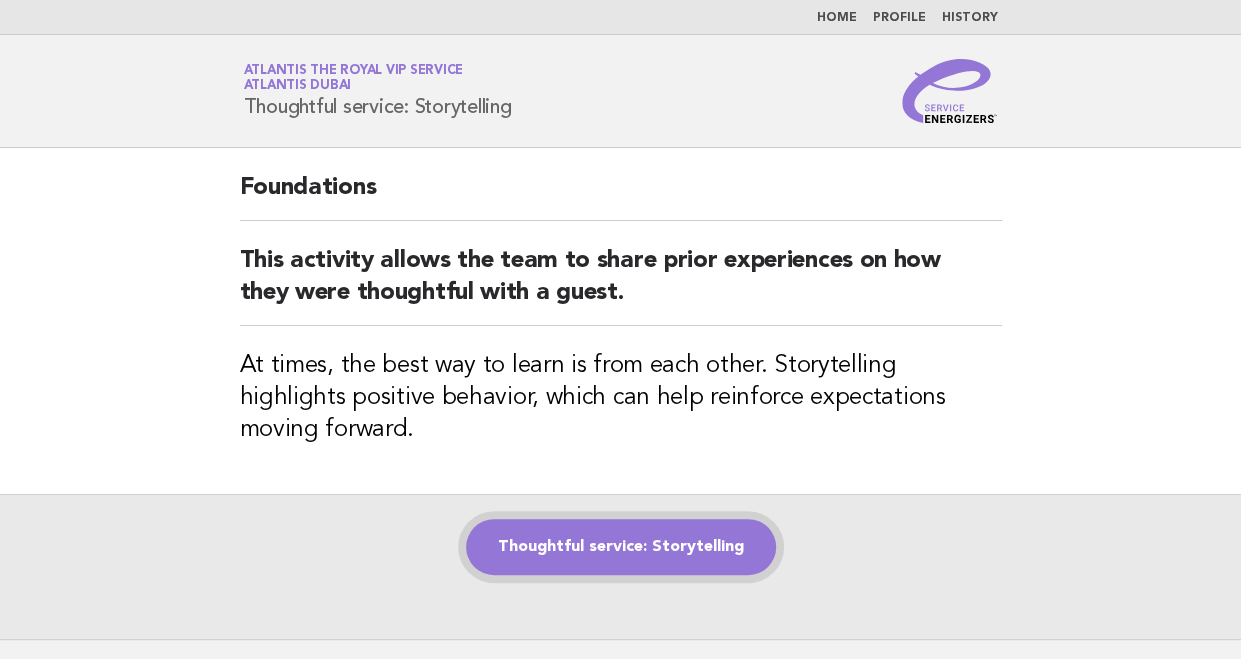 click on "Thoughtful service: Storytelling" at bounding box center (621, 547) 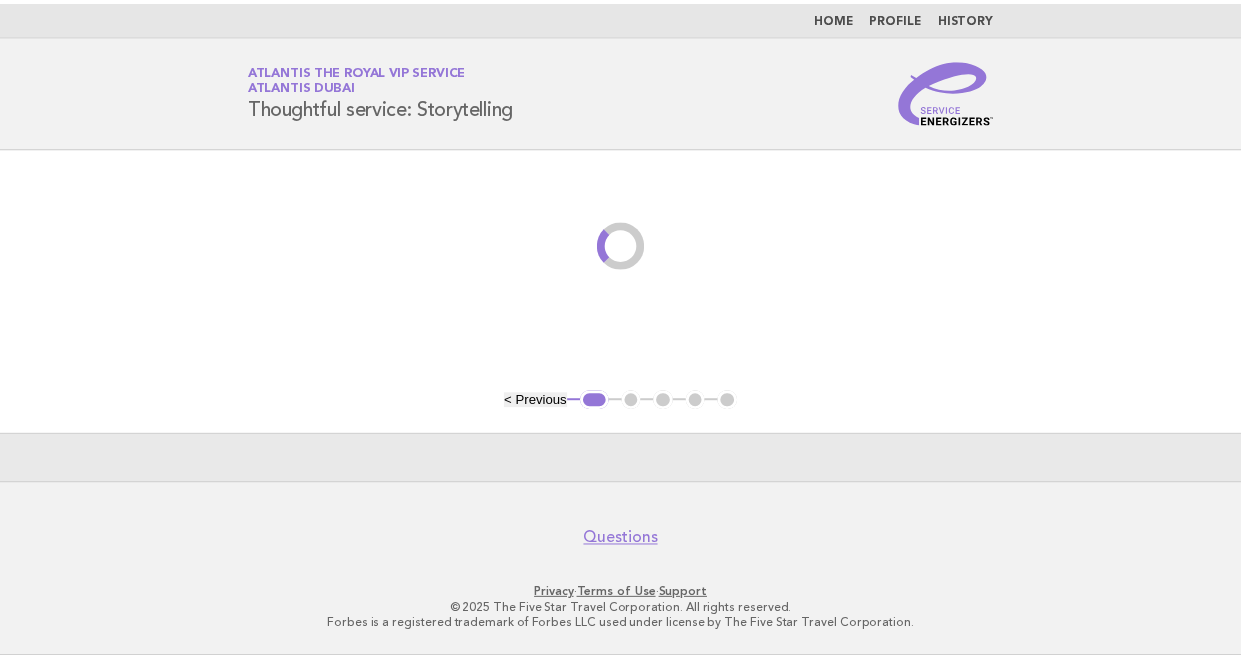 scroll, scrollTop: 0, scrollLeft: 0, axis: both 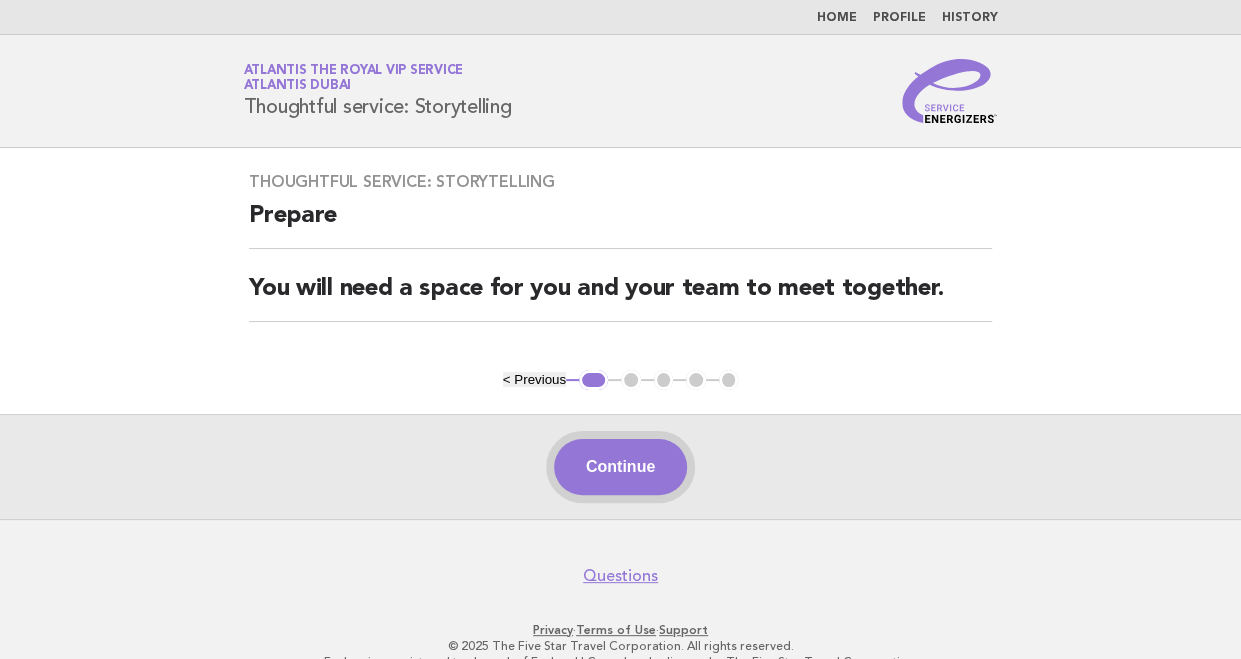 click on "Continue" at bounding box center [620, 467] 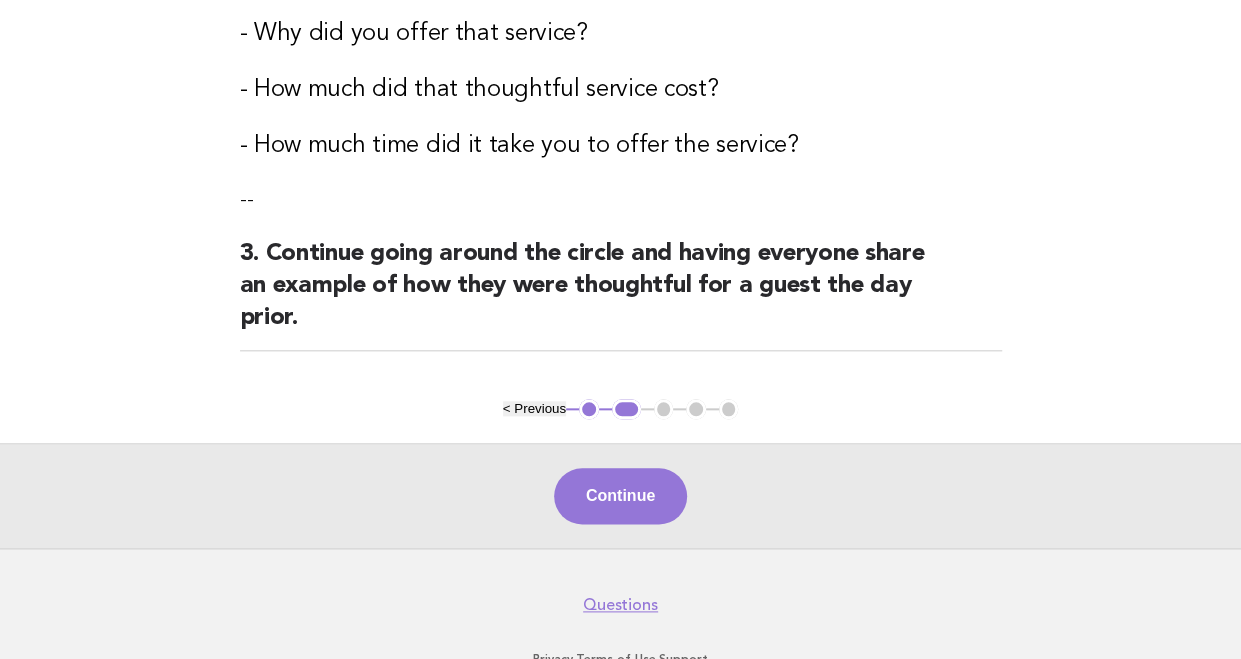 scroll, scrollTop: 944, scrollLeft: 0, axis: vertical 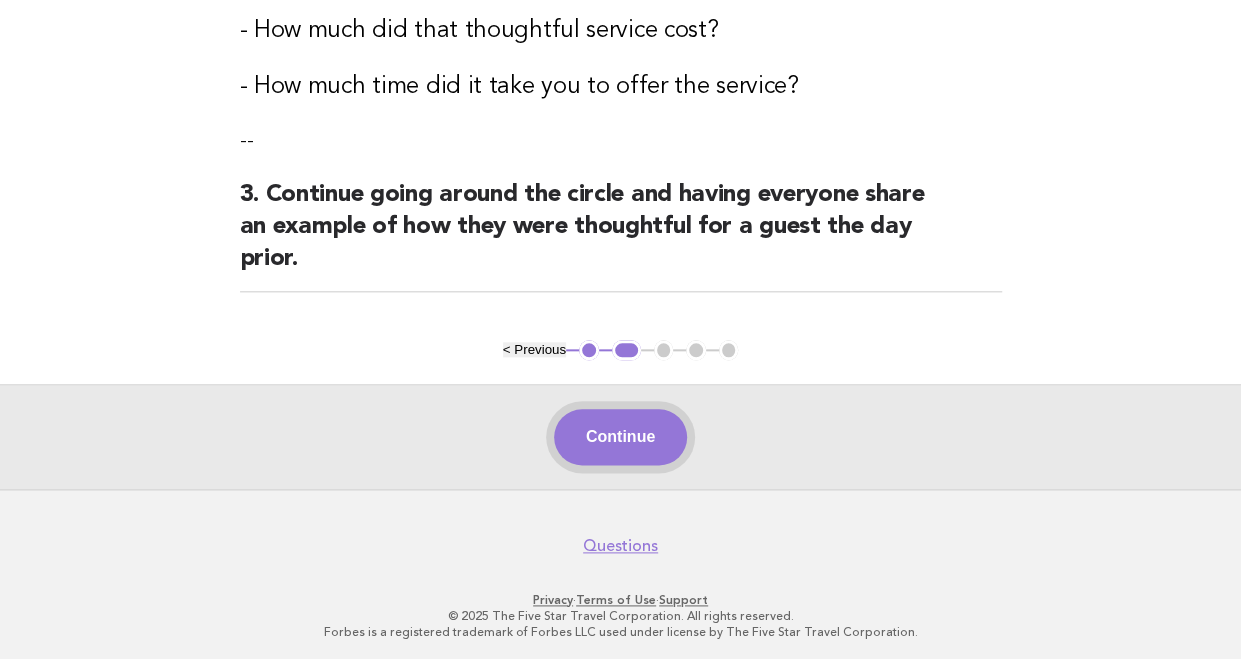 click on "Continue" at bounding box center [620, 437] 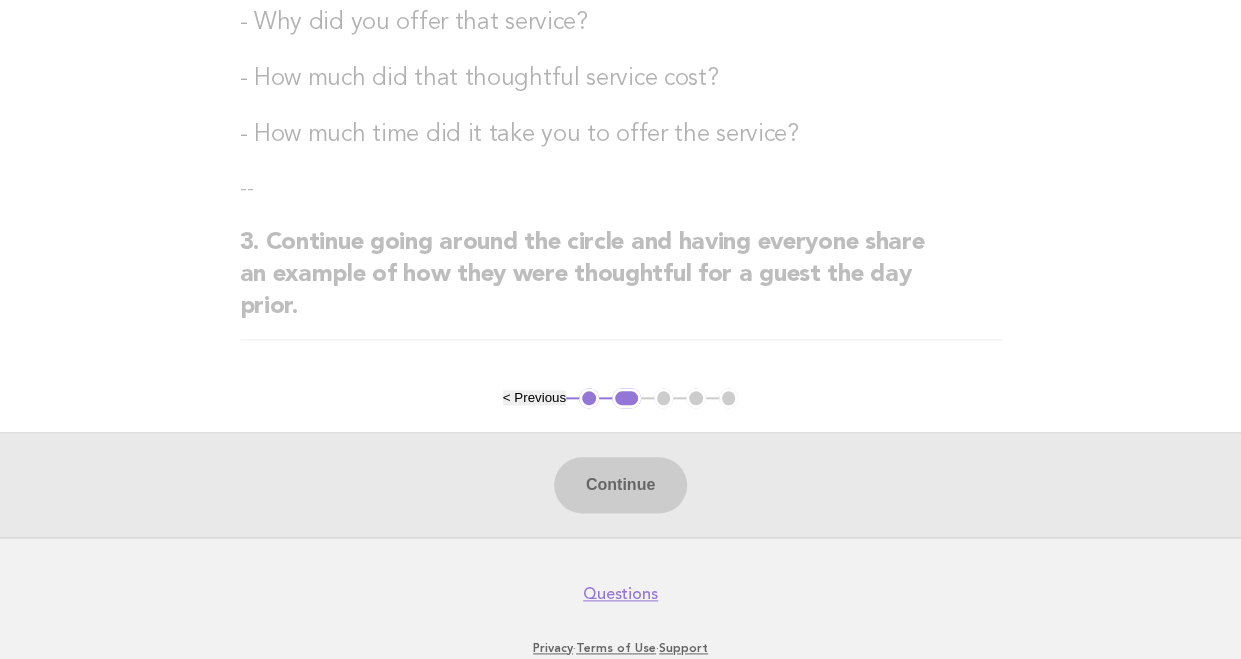 scroll, scrollTop: 944, scrollLeft: 0, axis: vertical 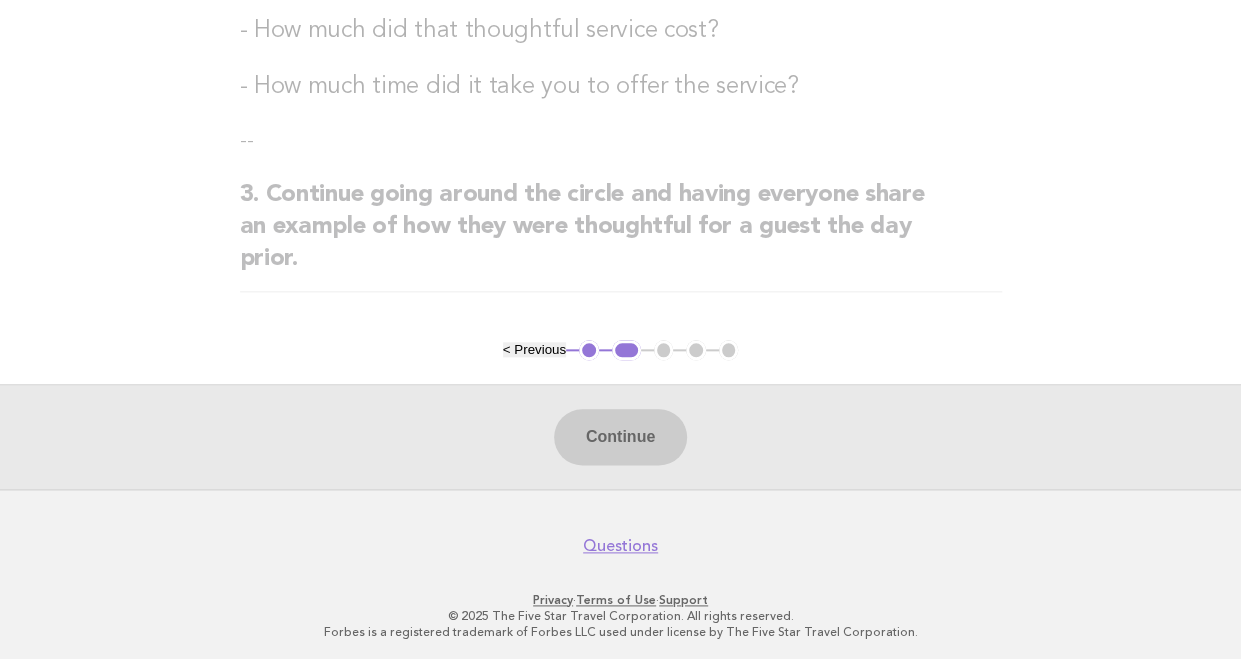 click on "Continue" at bounding box center [620, 436] 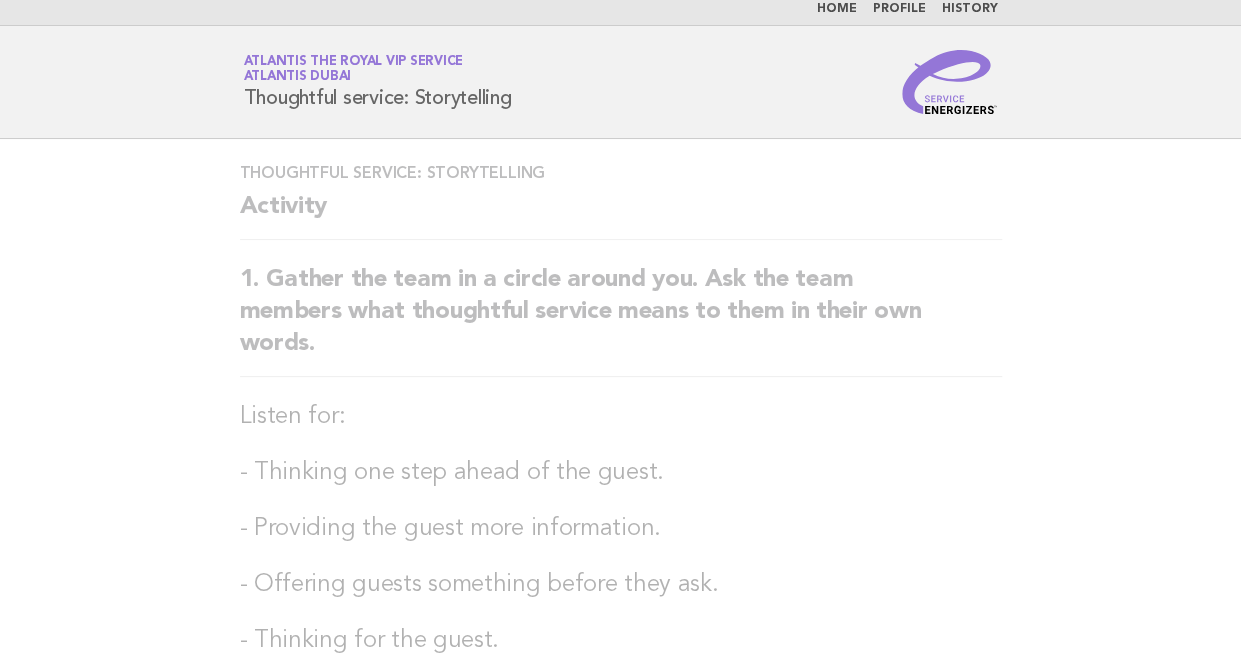 scroll, scrollTop: 0, scrollLeft: 0, axis: both 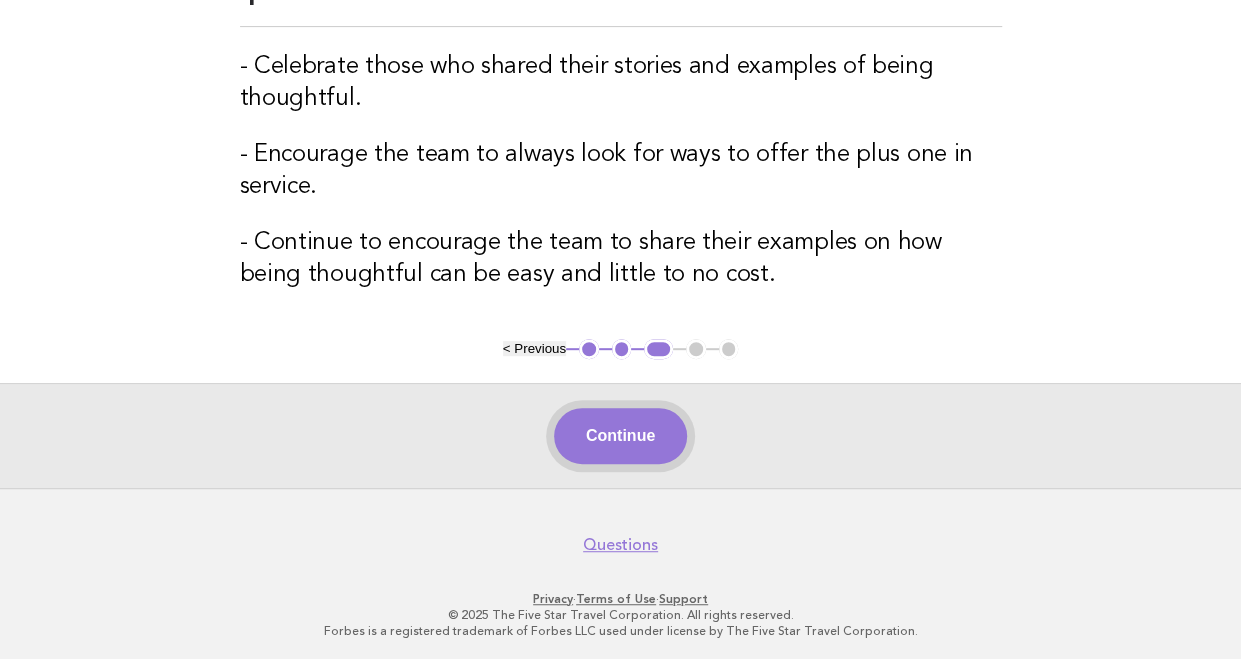click on "Continue" at bounding box center (620, 436) 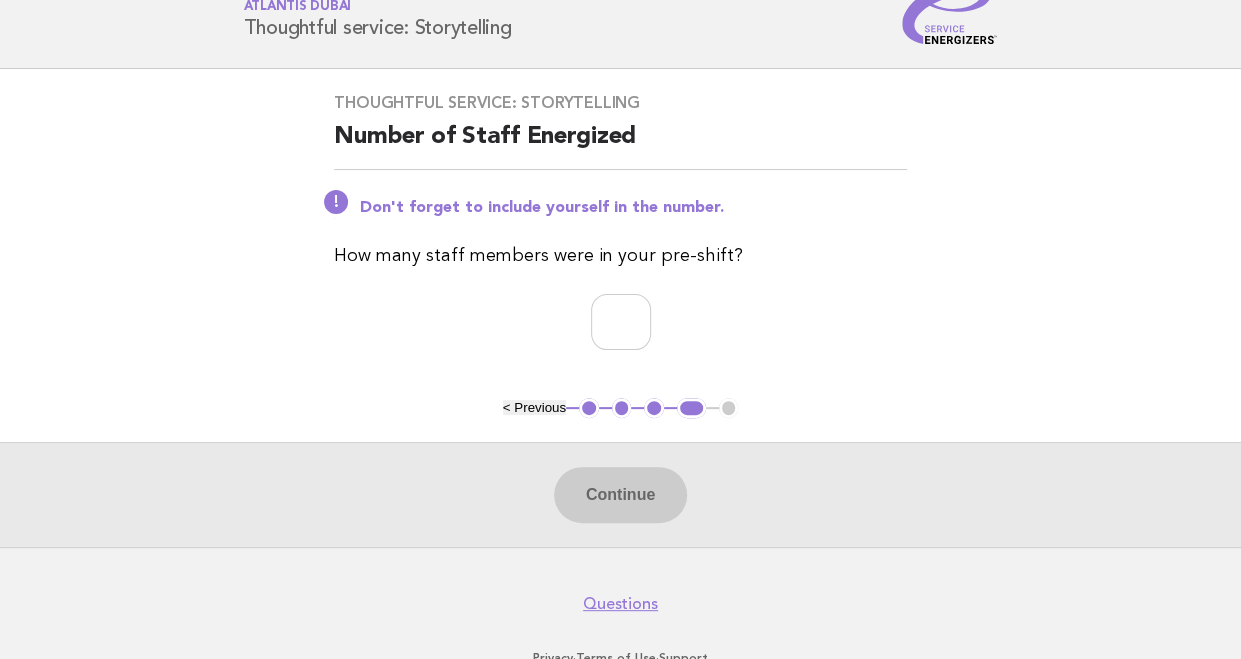 scroll, scrollTop: 138, scrollLeft: 0, axis: vertical 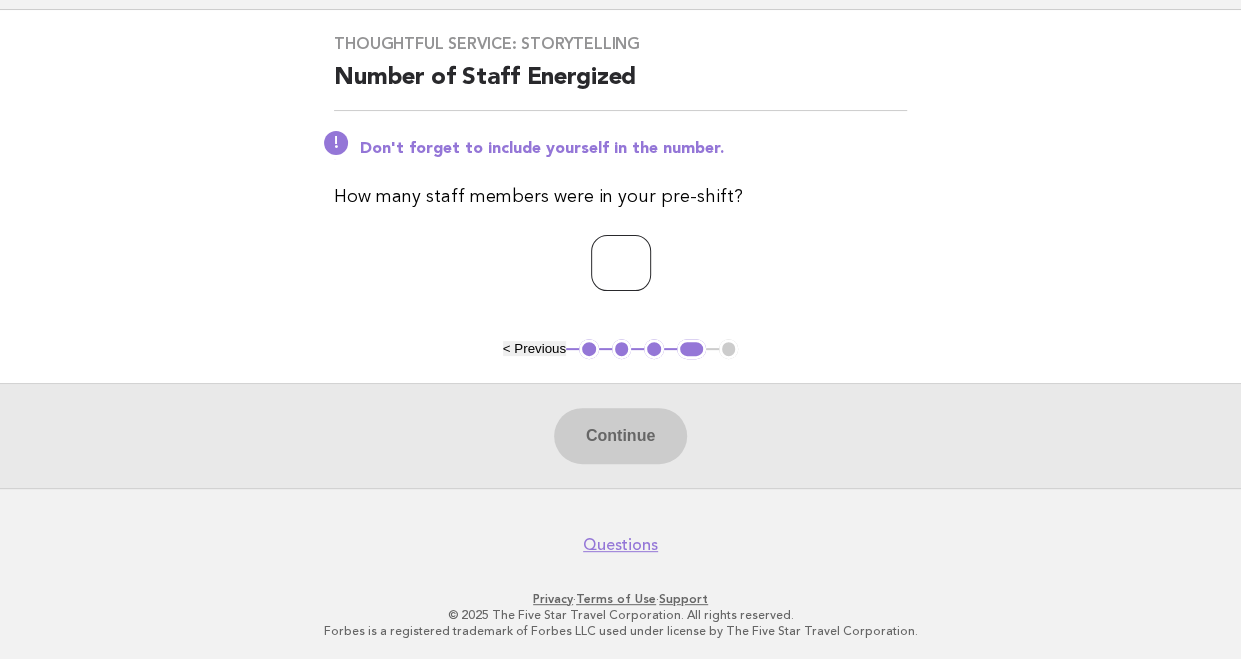 click at bounding box center (621, 263) 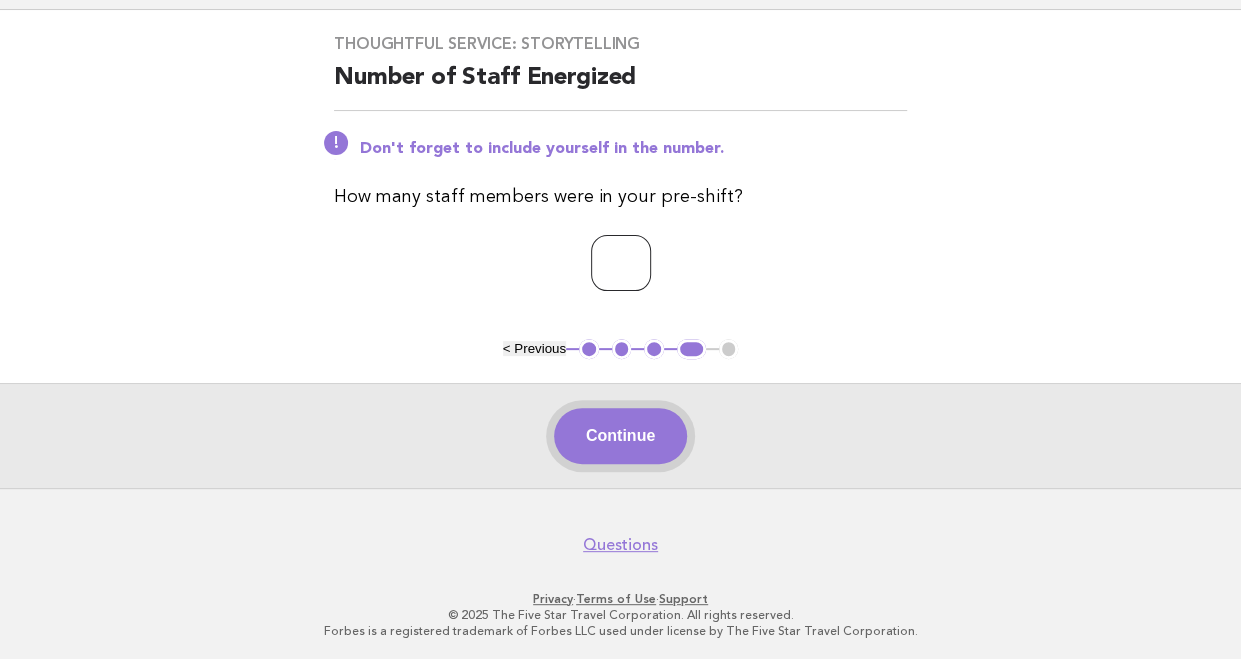 type on "*" 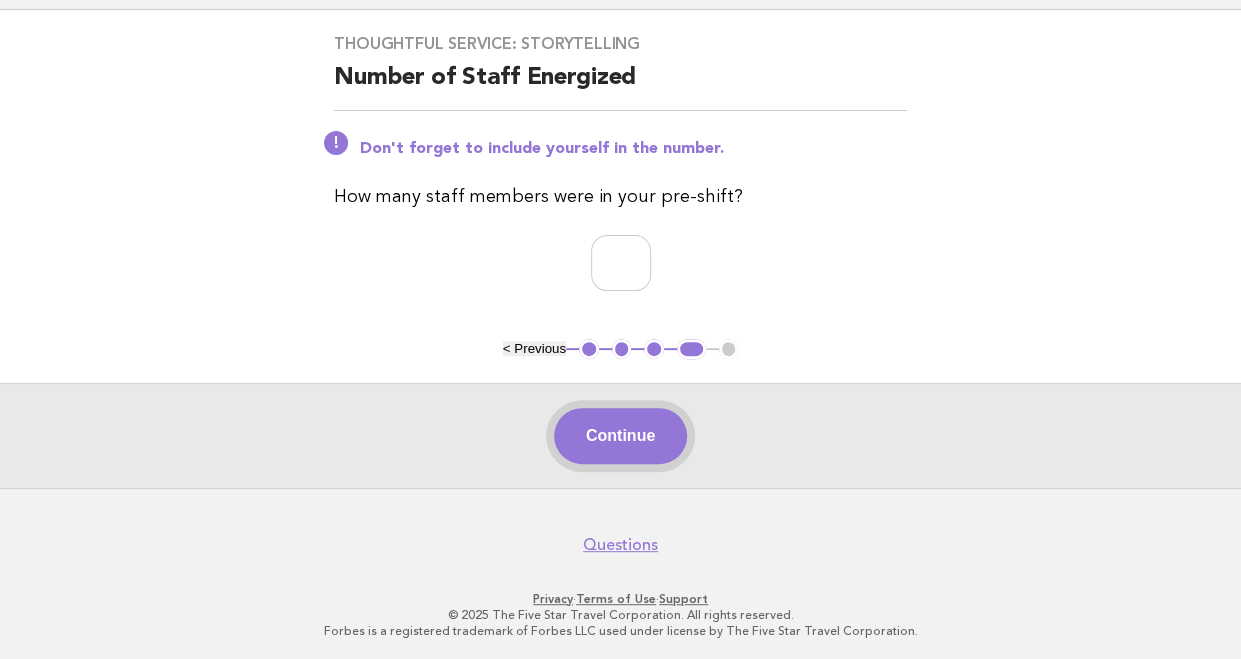 click on "Continue" at bounding box center (620, 436) 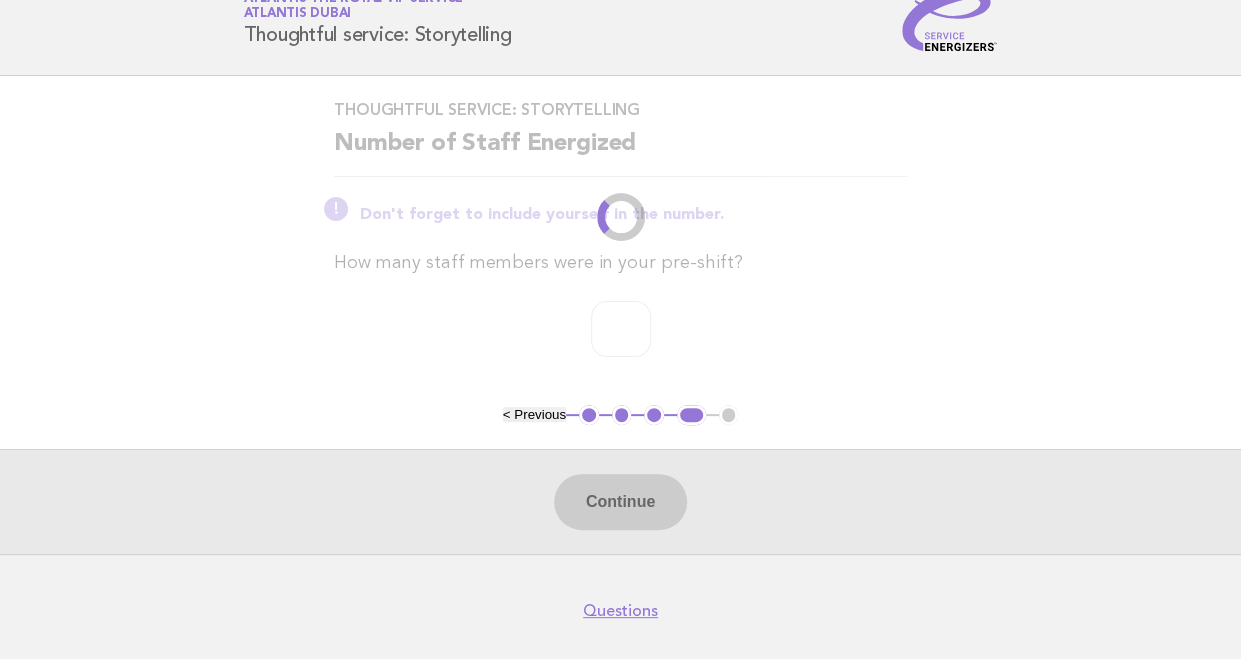 scroll, scrollTop: 0, scrollLeft: 0, axis: both 